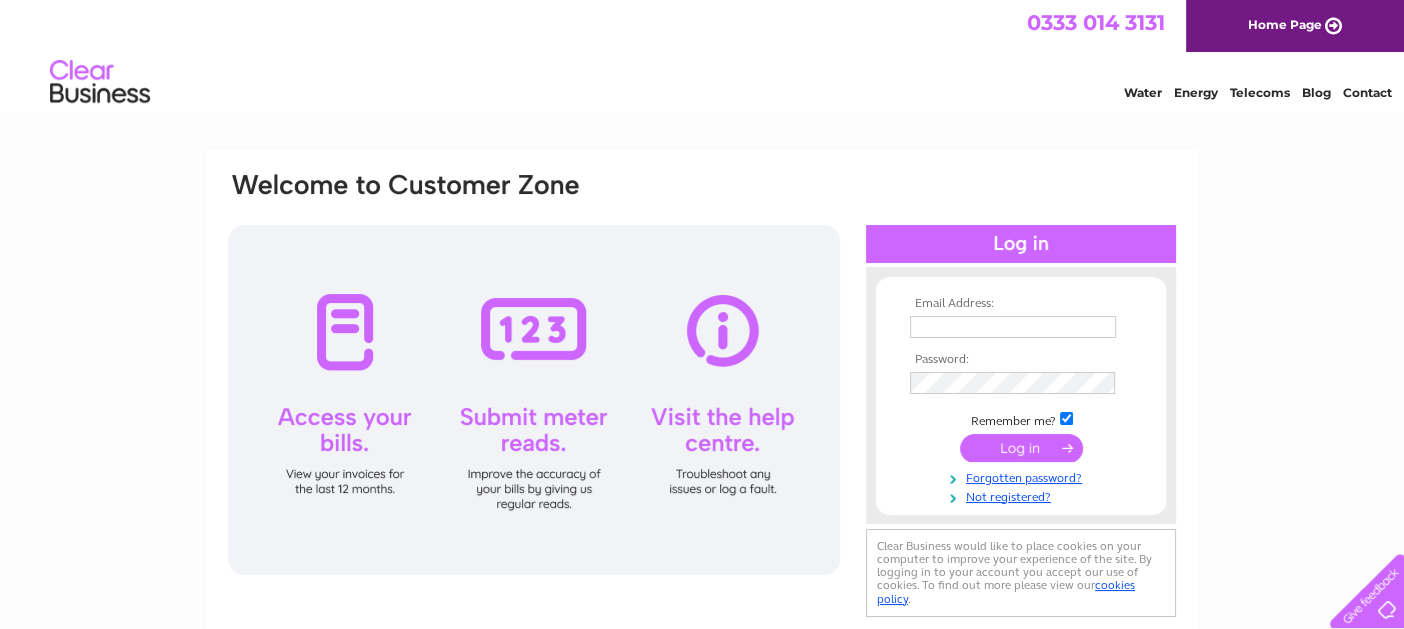 scroll, scrollTop: 0, scrollLeft: 0, axis: both 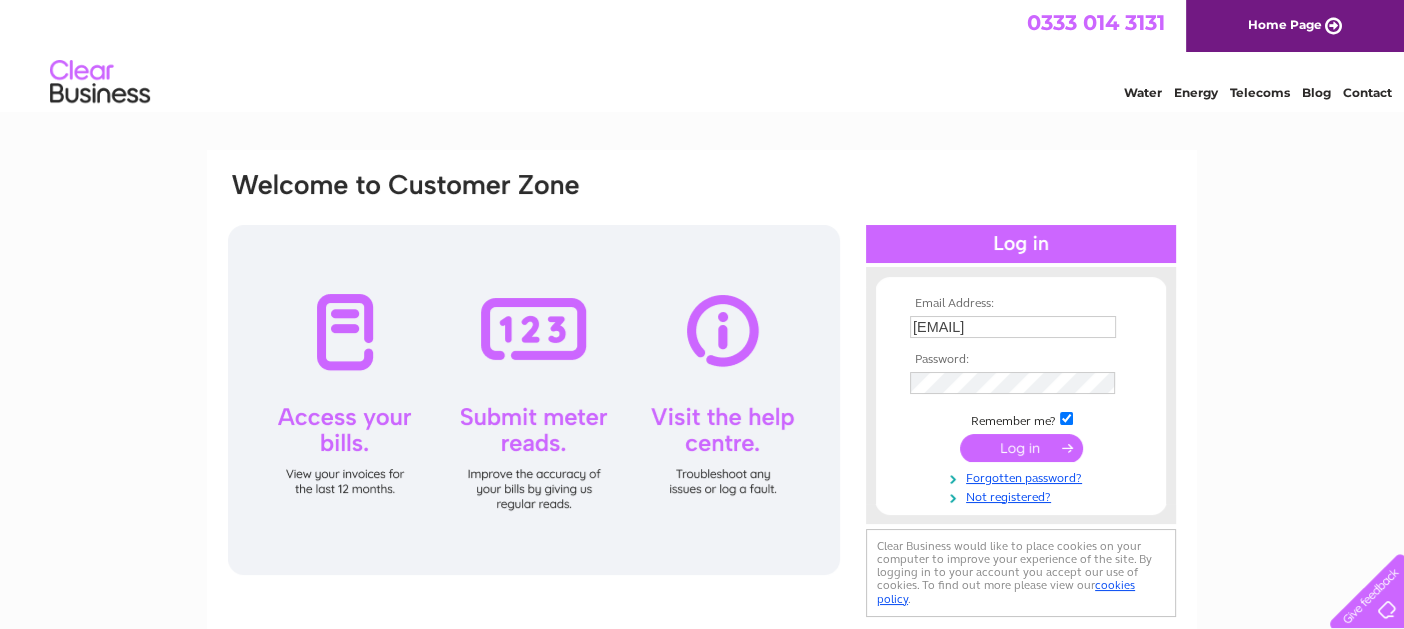 click at bounding box center (1021, 448) 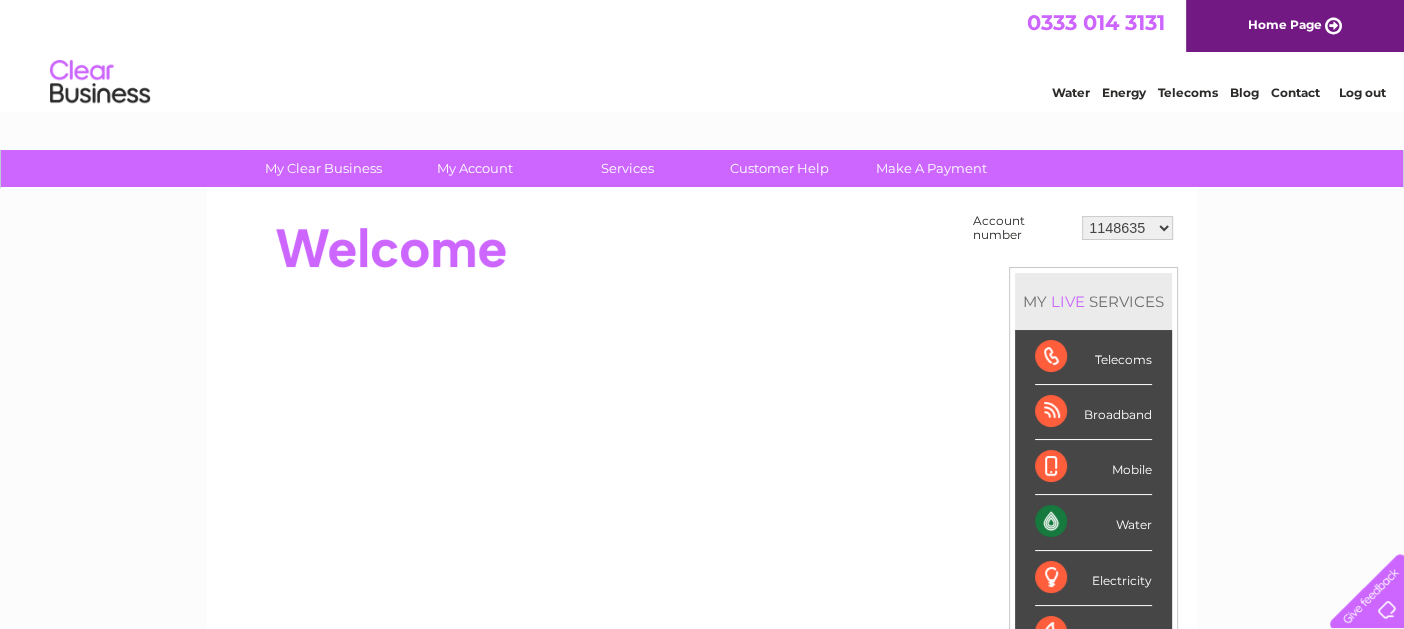 scroll, scrollTop: 0, scrollLeft: 0, axis: both 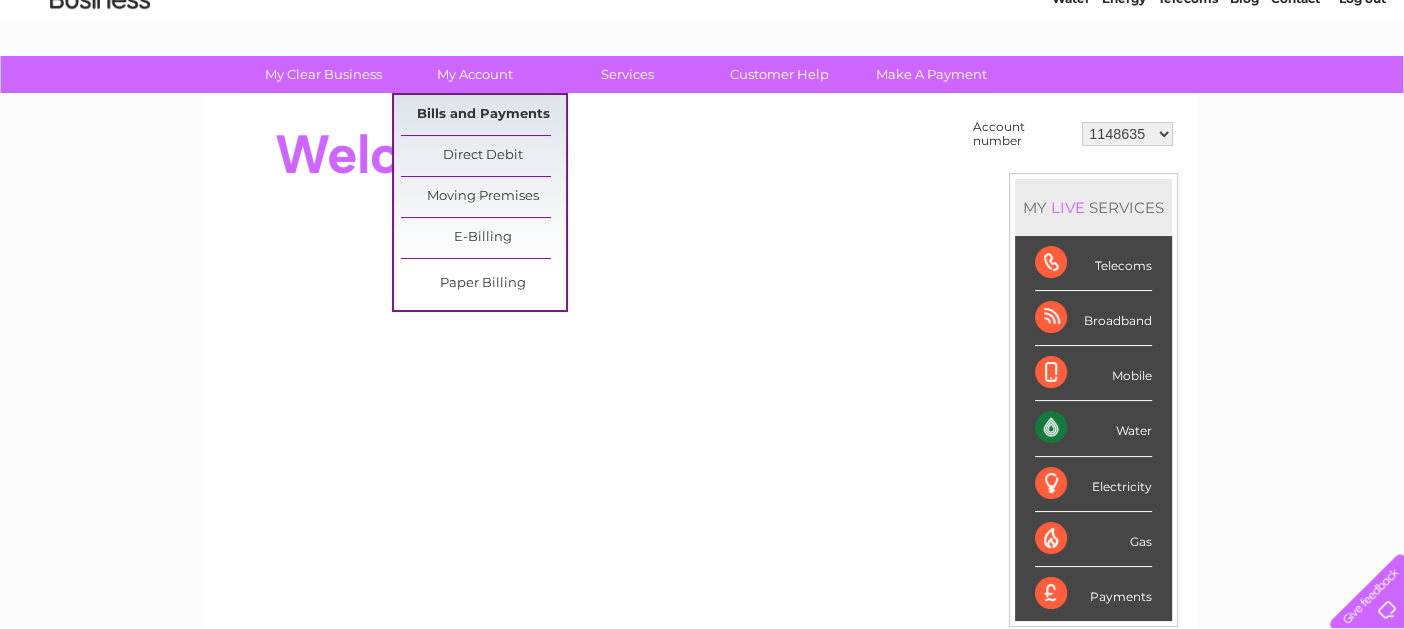 click on "Bills and Payments" at bounding box center (483, 115) 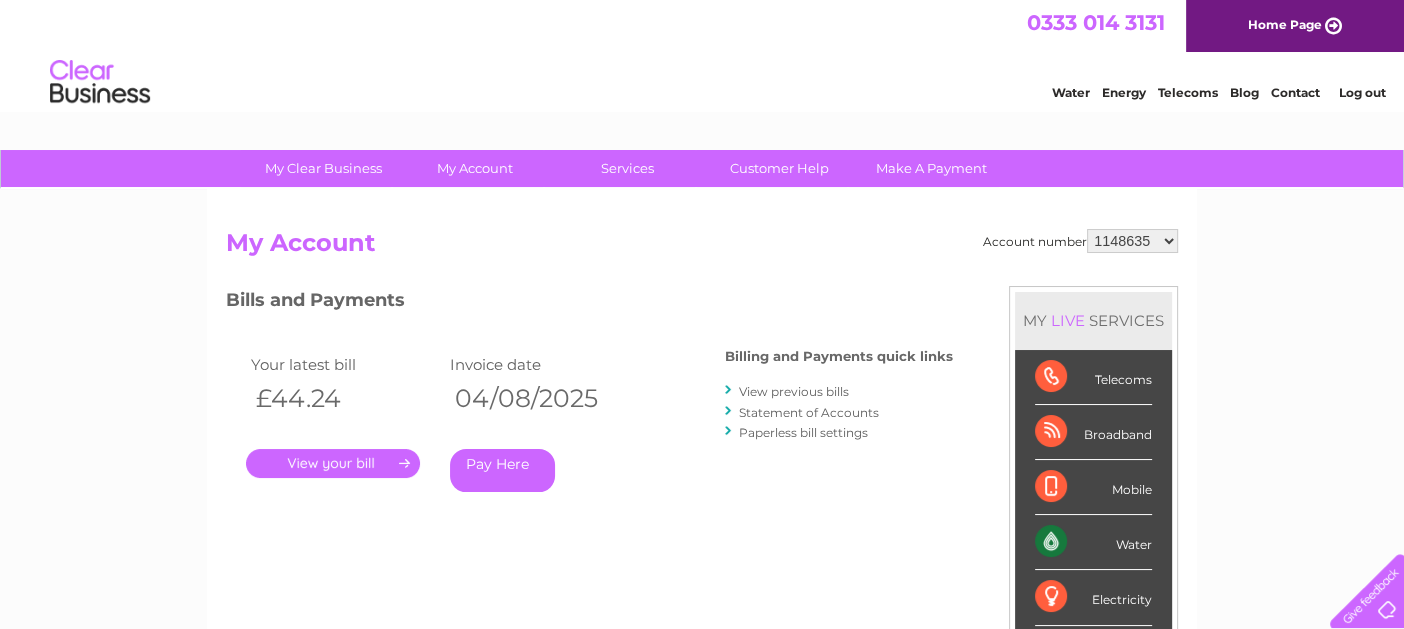 scroll, scrollTop: 0, scrollLeft: 0, axis: both 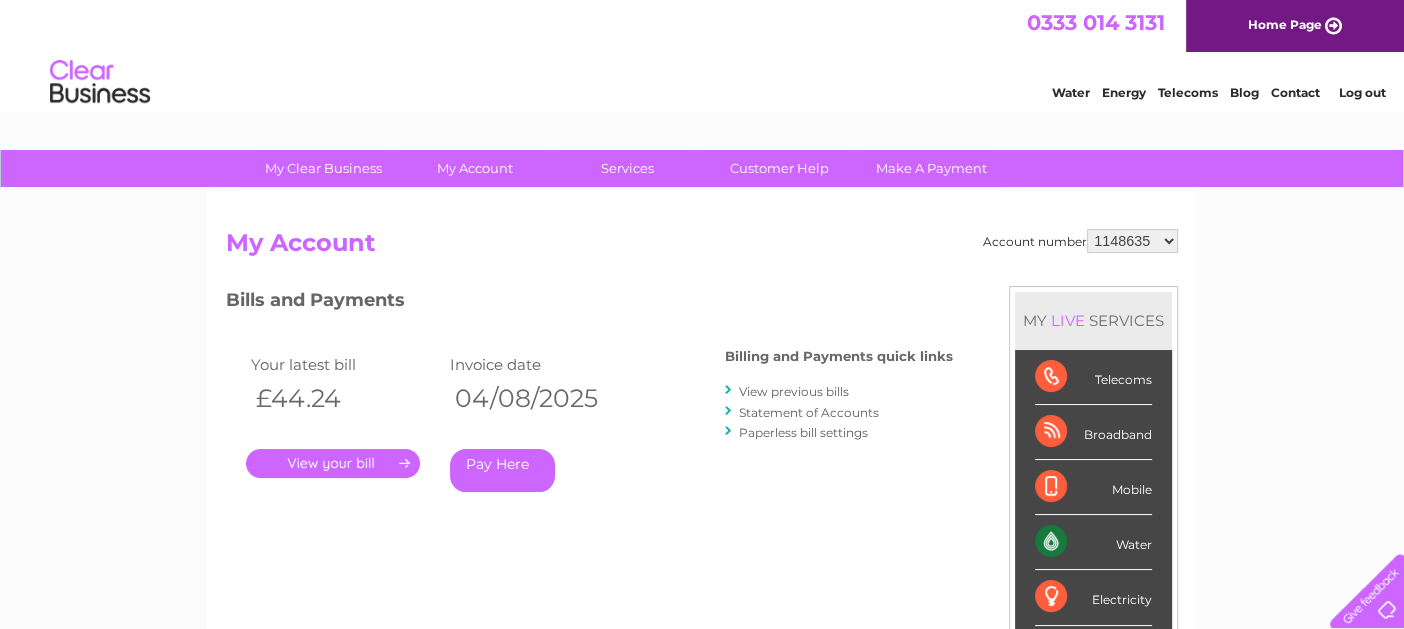 click on "1148635
30306982" at bounding box center (1132, 241) 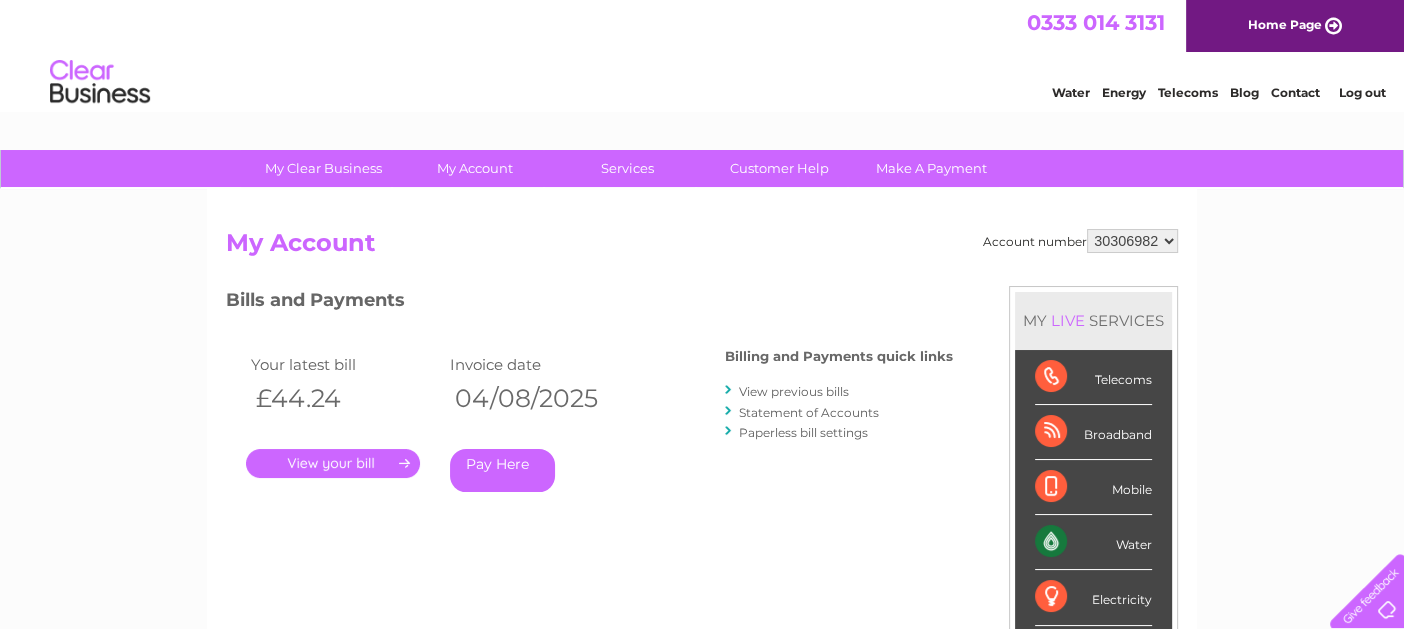 click on "1148635
30306982" at bounding box center (1132, 241) 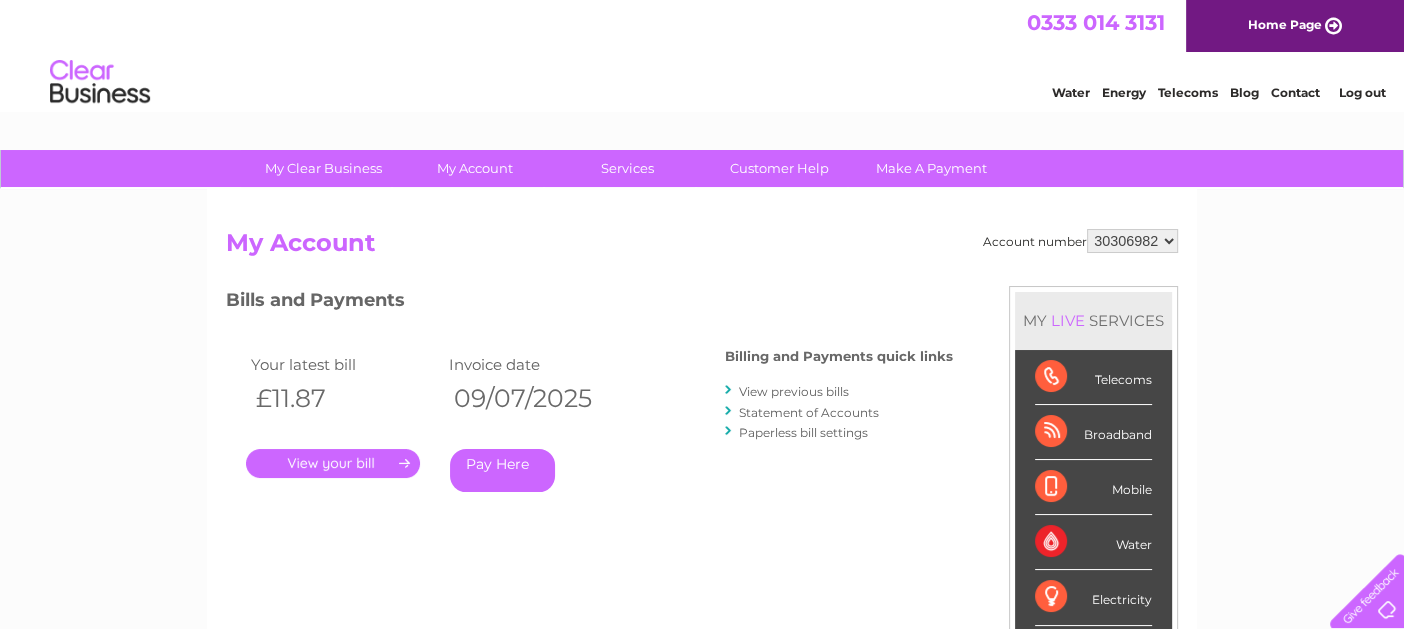 scroll, scrollTop: 0, scrollLeft: 0, axis: both 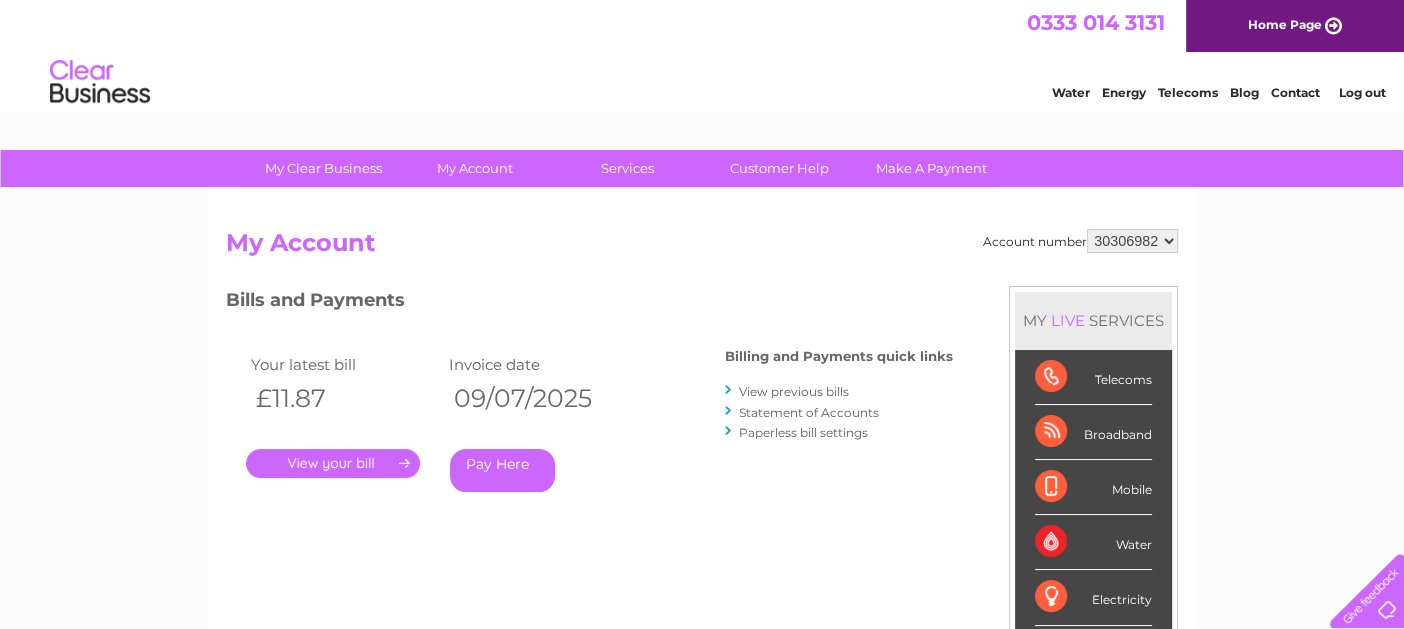 click on "." at bounding box center [333, 463] 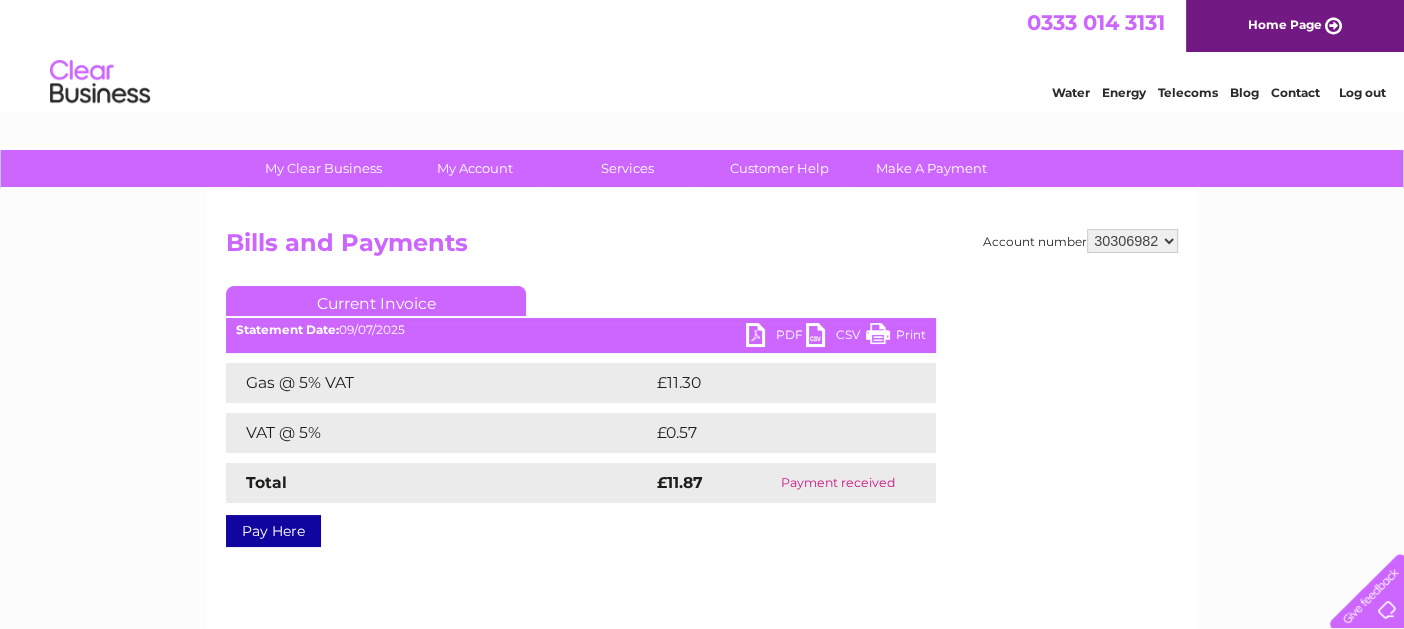 scroll, scrollTop: 0, scrollLeft: 0, axis: both 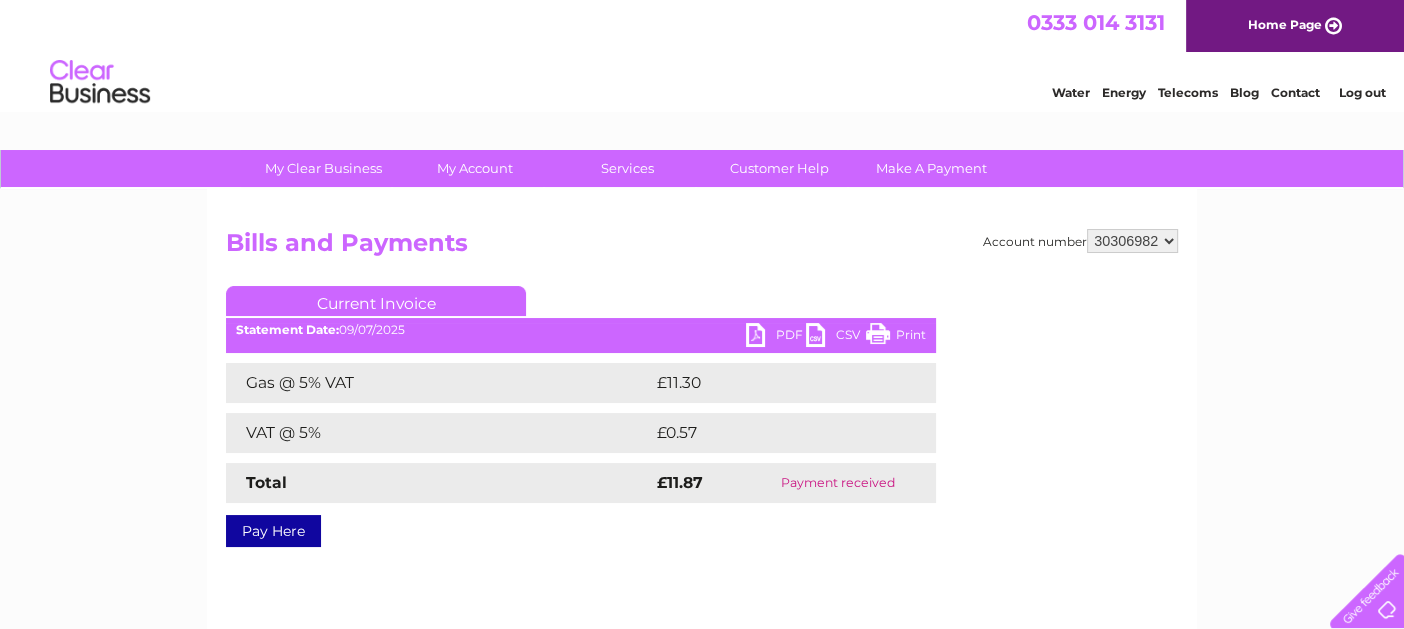 click on "CSV" at bounding box center [836, 337] 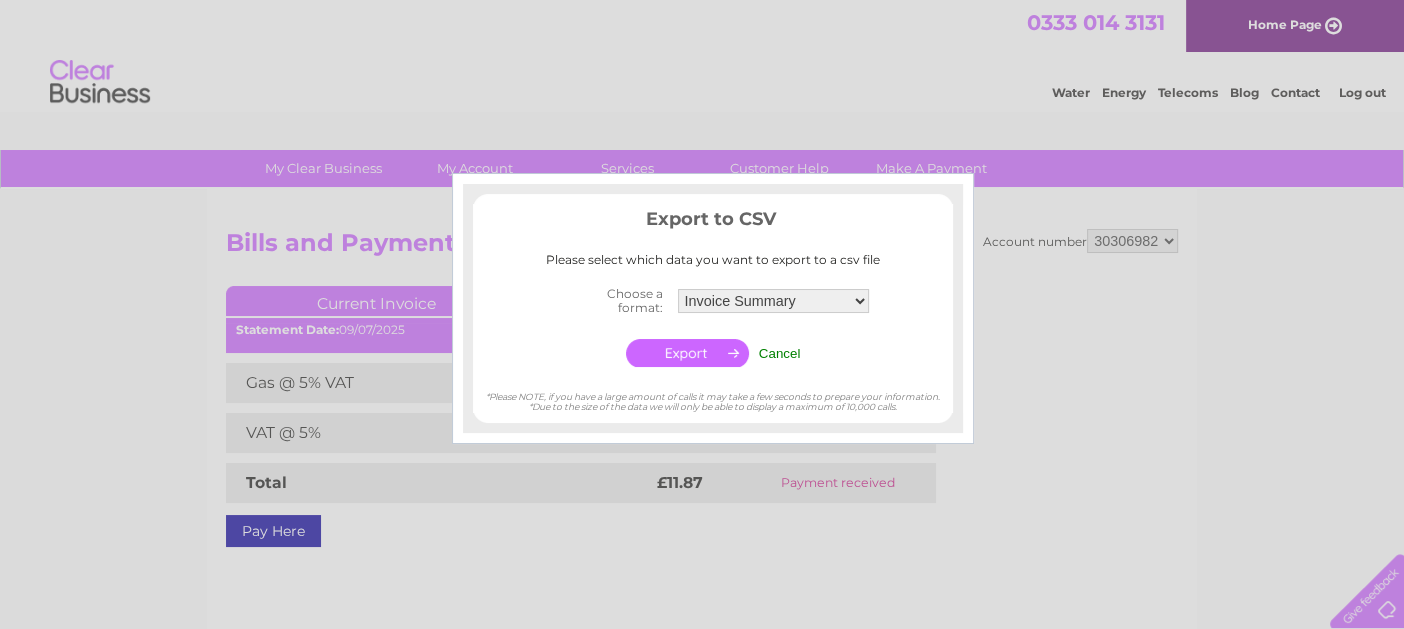 click at bounding box center (687, 353) 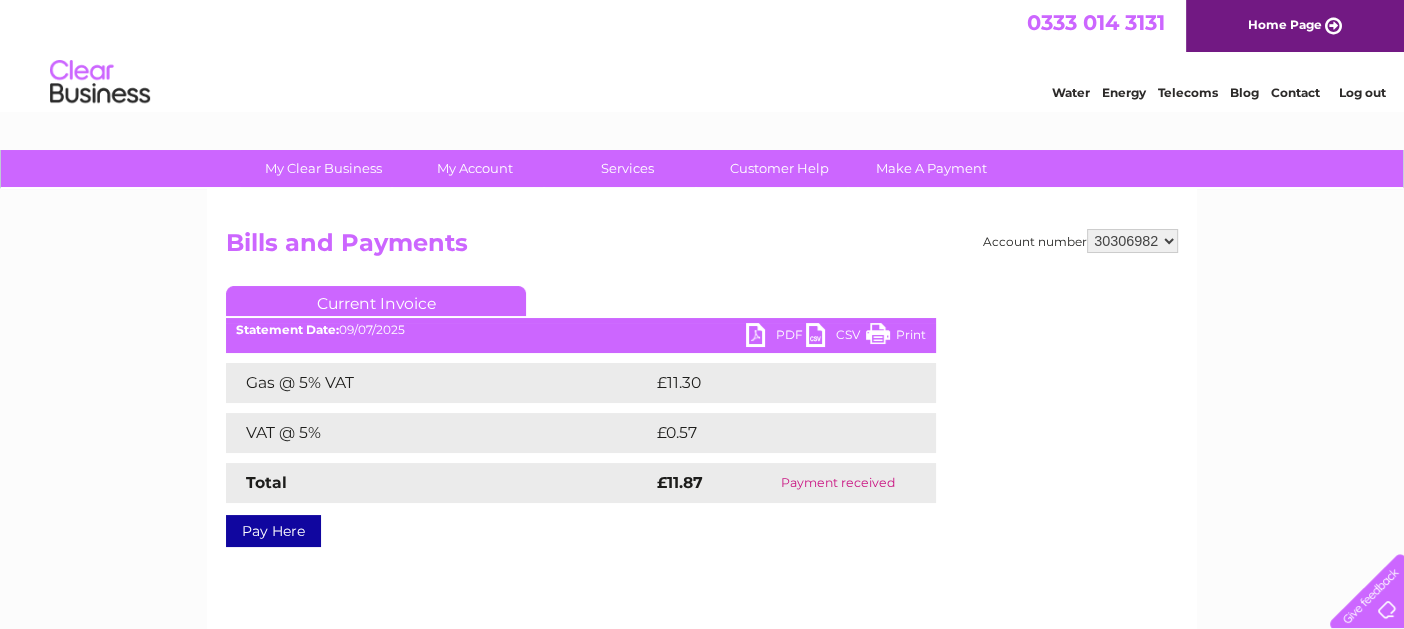click on "PDF" at bounding box center [776, 337] 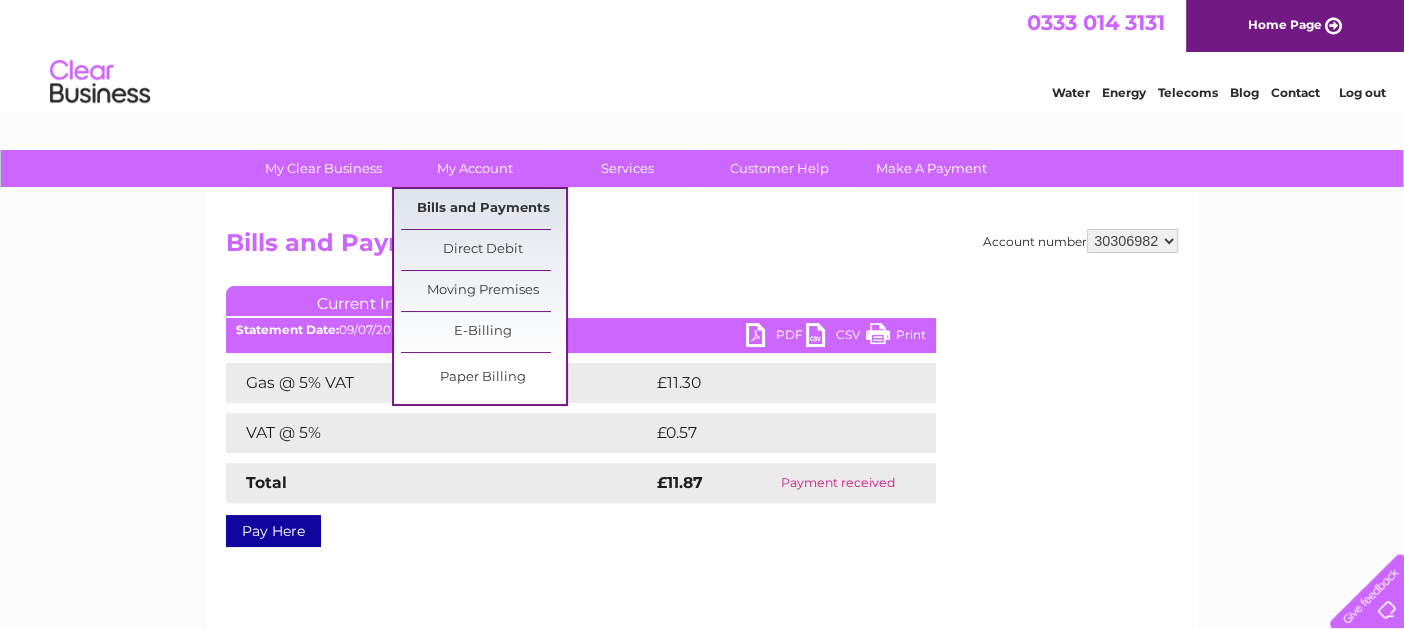 click on "Bills and Payments" at bounding box center [483, 209] 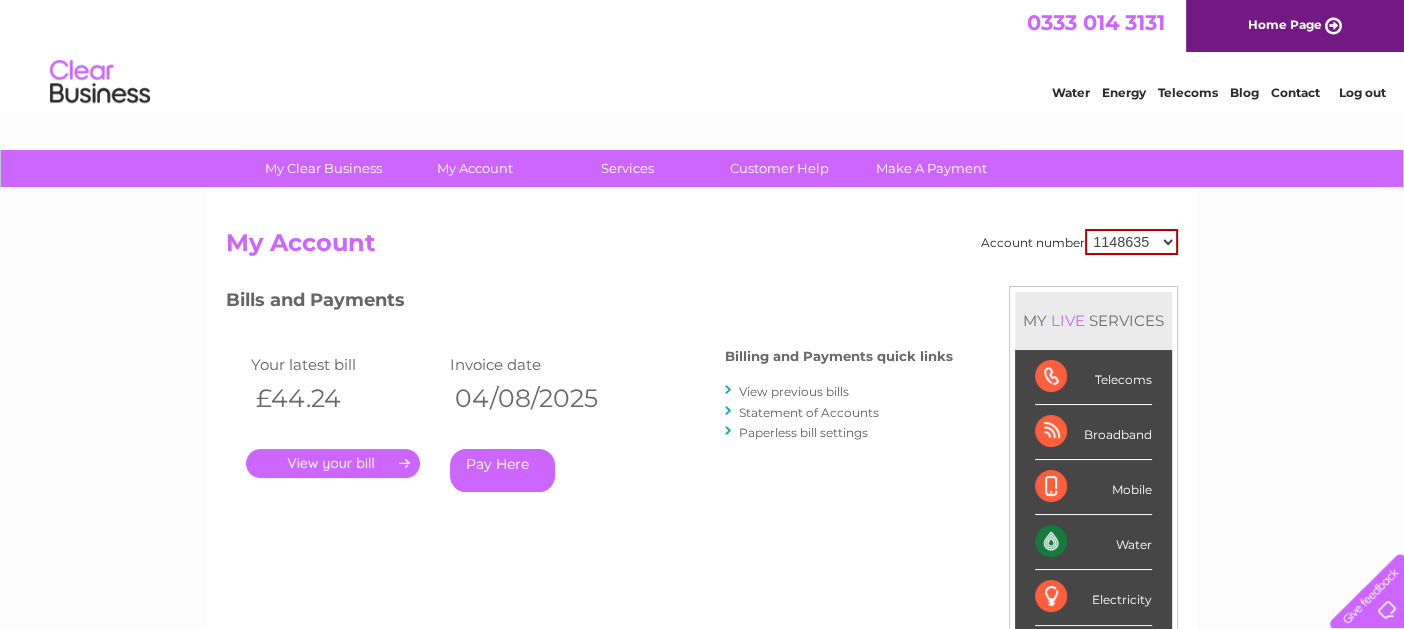 scroll, scrollTop: 0, scrollLeft: 0, axis: both 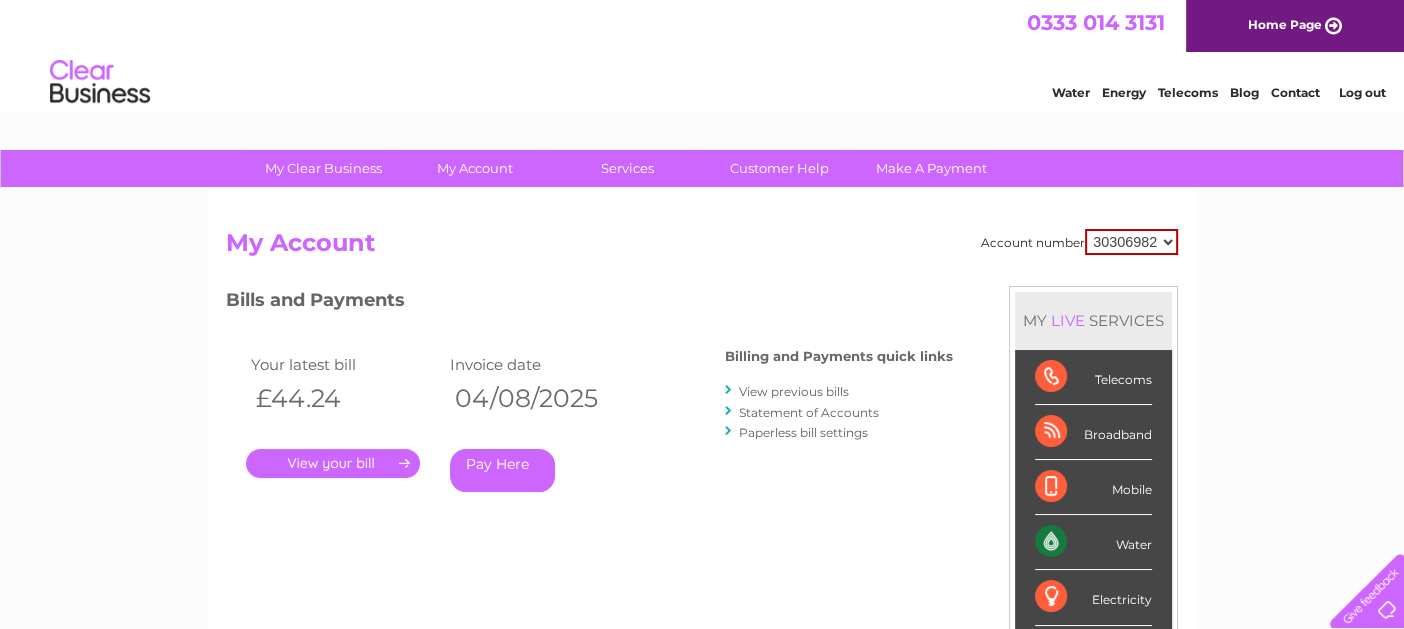 click on "1148635
30306982" at bounding box center (1131, 242) 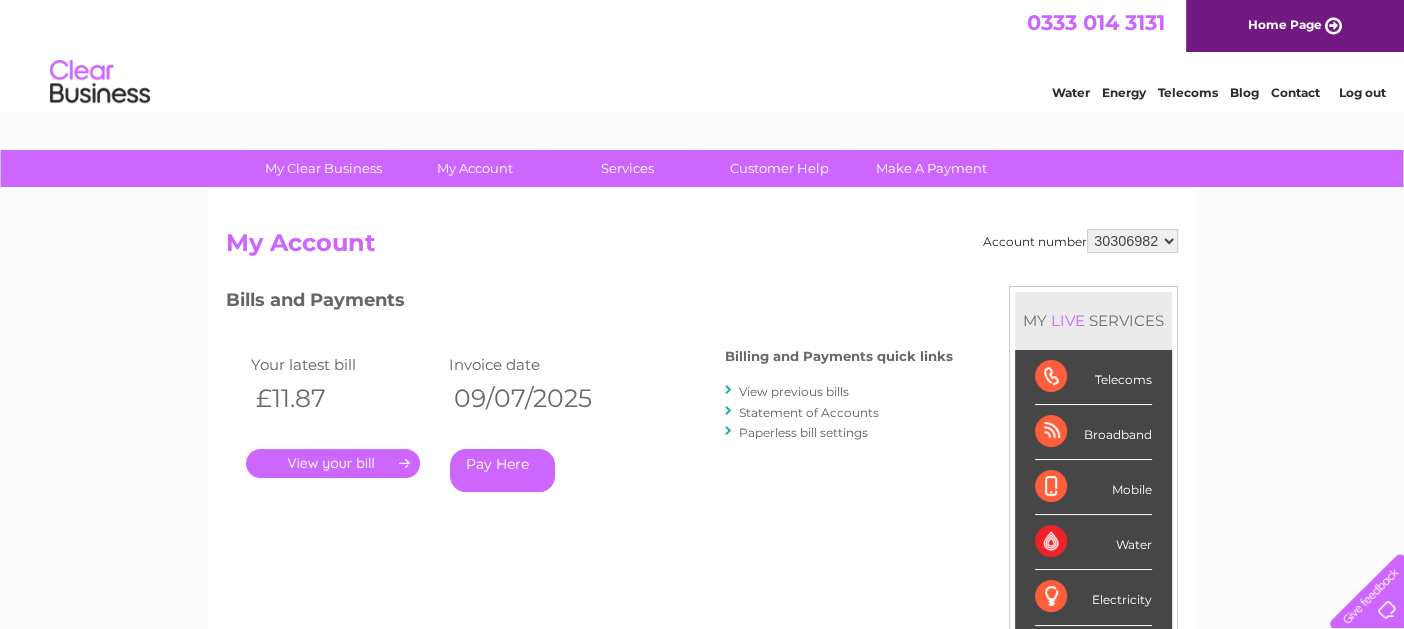 scroll, scrollTop: 0, scrollLeft: 0, axis: both 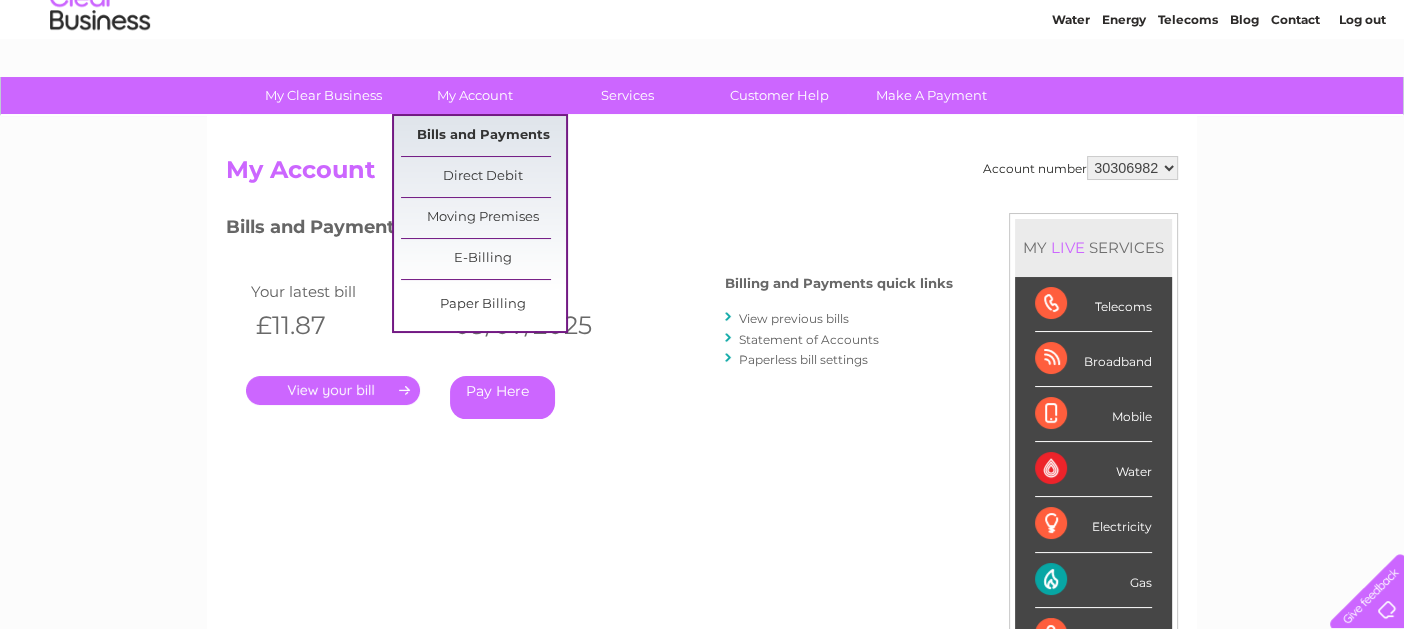 click on "Bills and Payments" at bounding box center (483, 136) 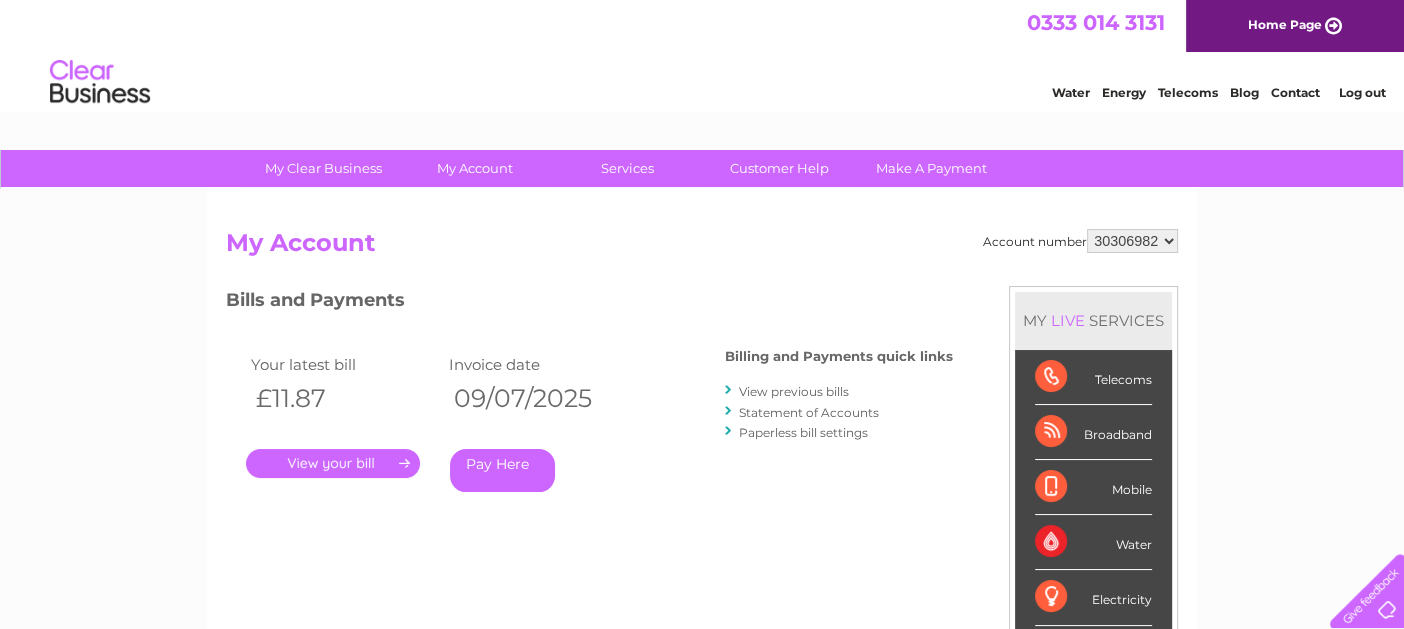scroll, scrollTop: 0, scrollLeft: 0, axis: both 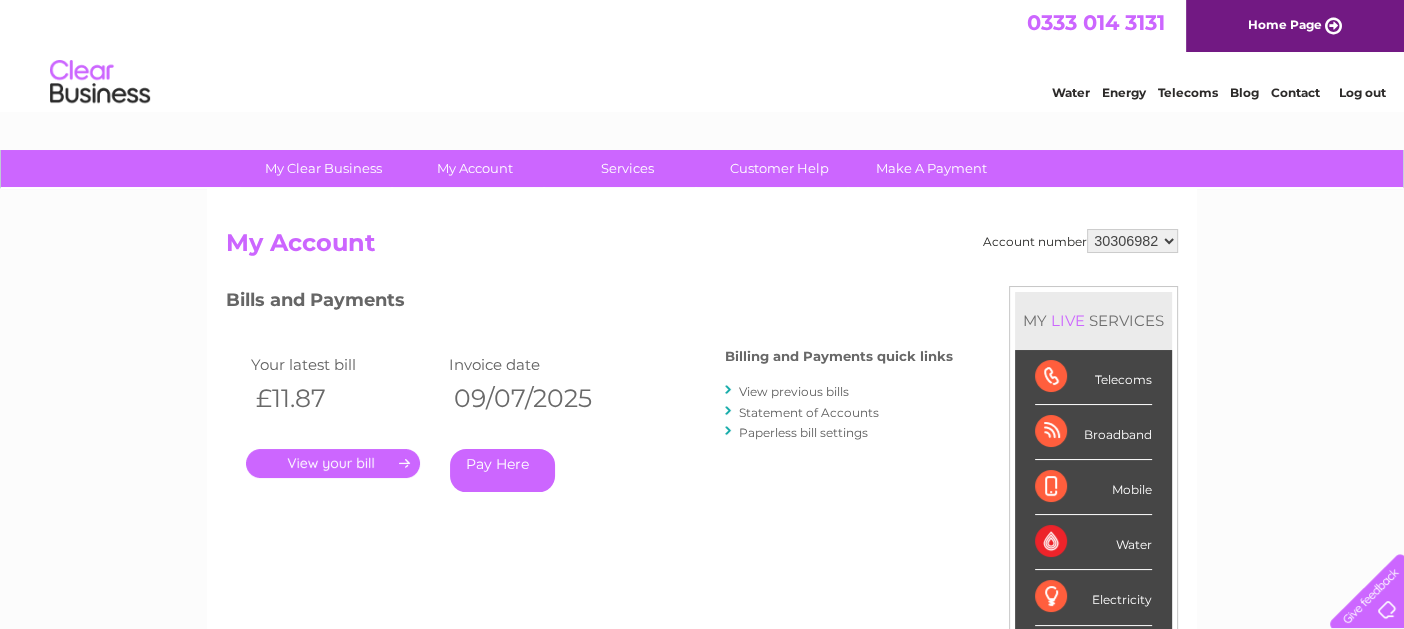 click on "[PHONE]
Home Page
Water
Energy
Telecoms
Blog
Contact
Log out" at bounding box center [702, 58] 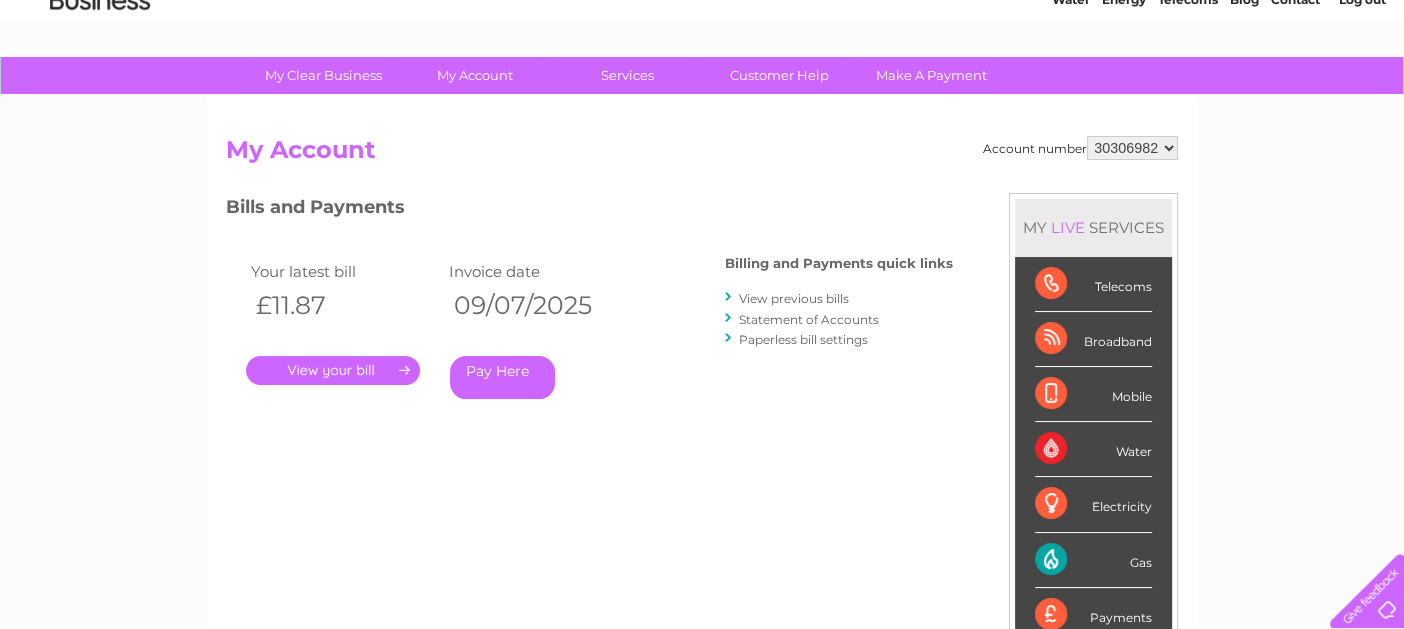 scroll, scrollTop: 82, scrollLeft: 0, axis: vertical 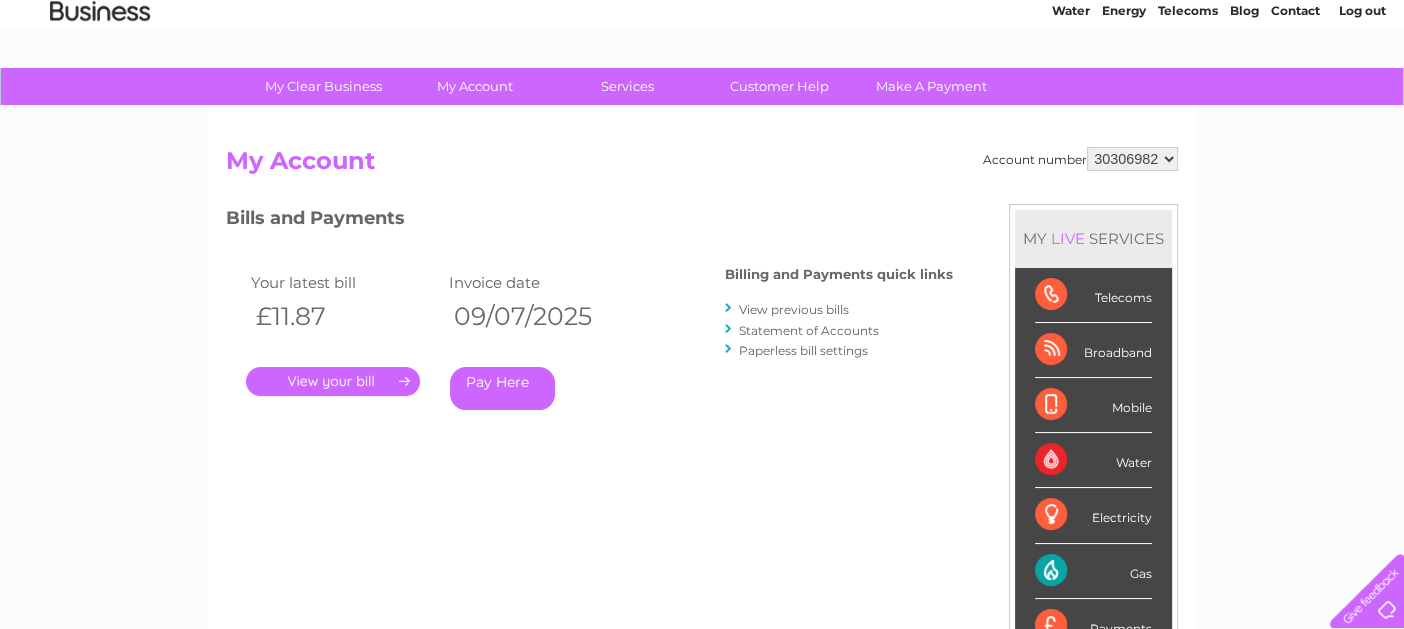 click on "View previous bills" at bounding box center [794, 309] 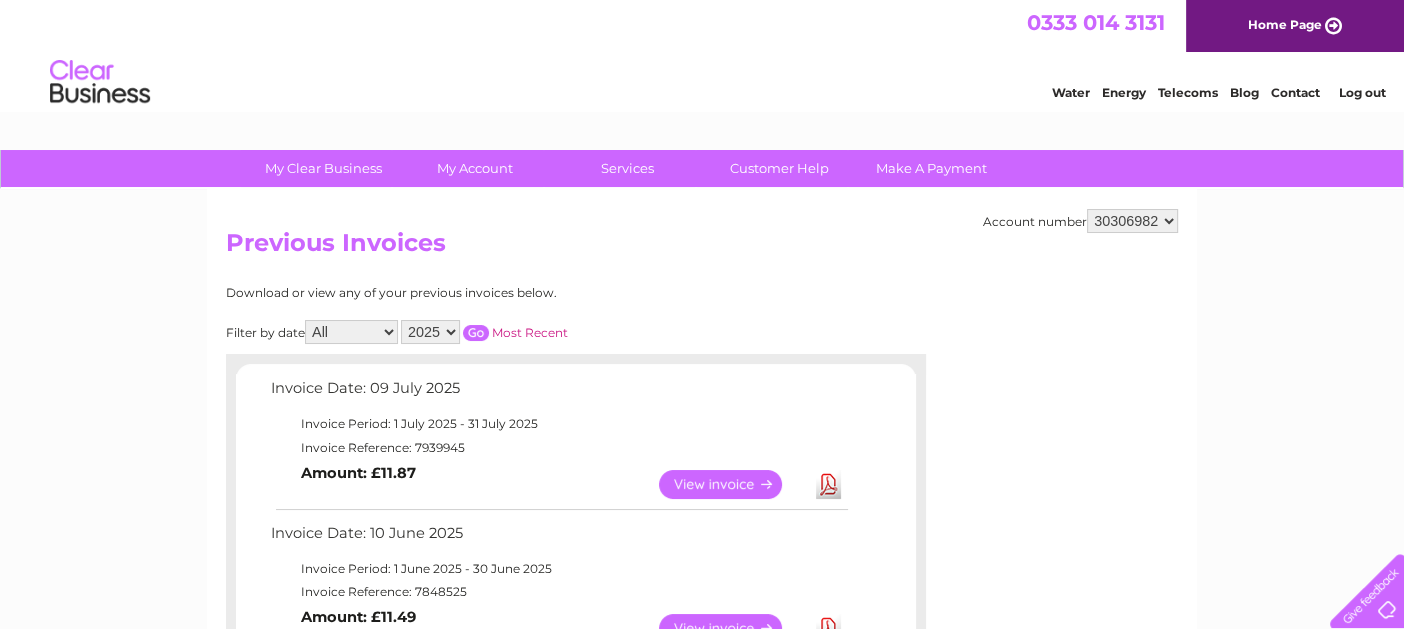 scroll, scrollTop: 0, scrollLeft: 0, axis: both 